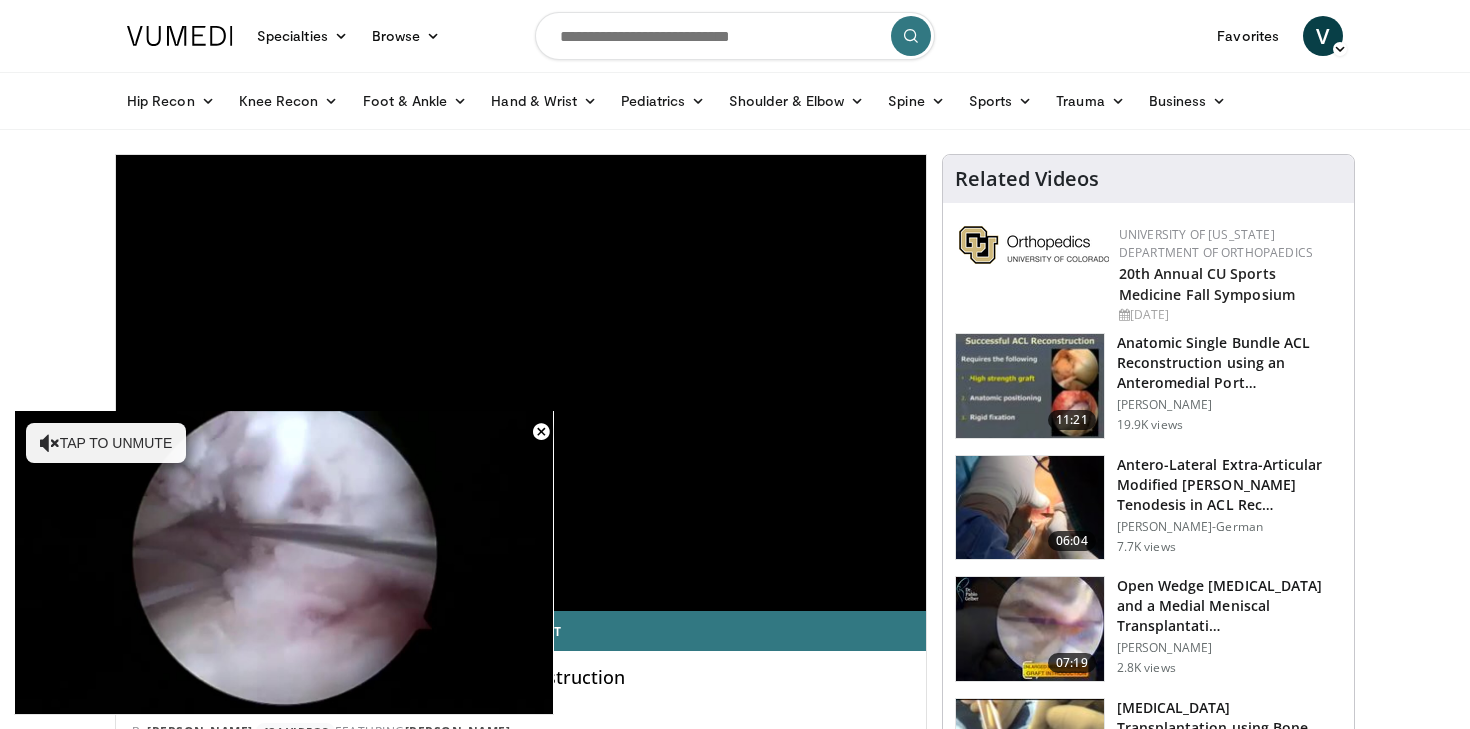 scroll, scrollTop: 772, scrollLeft: 0, axis: vertical 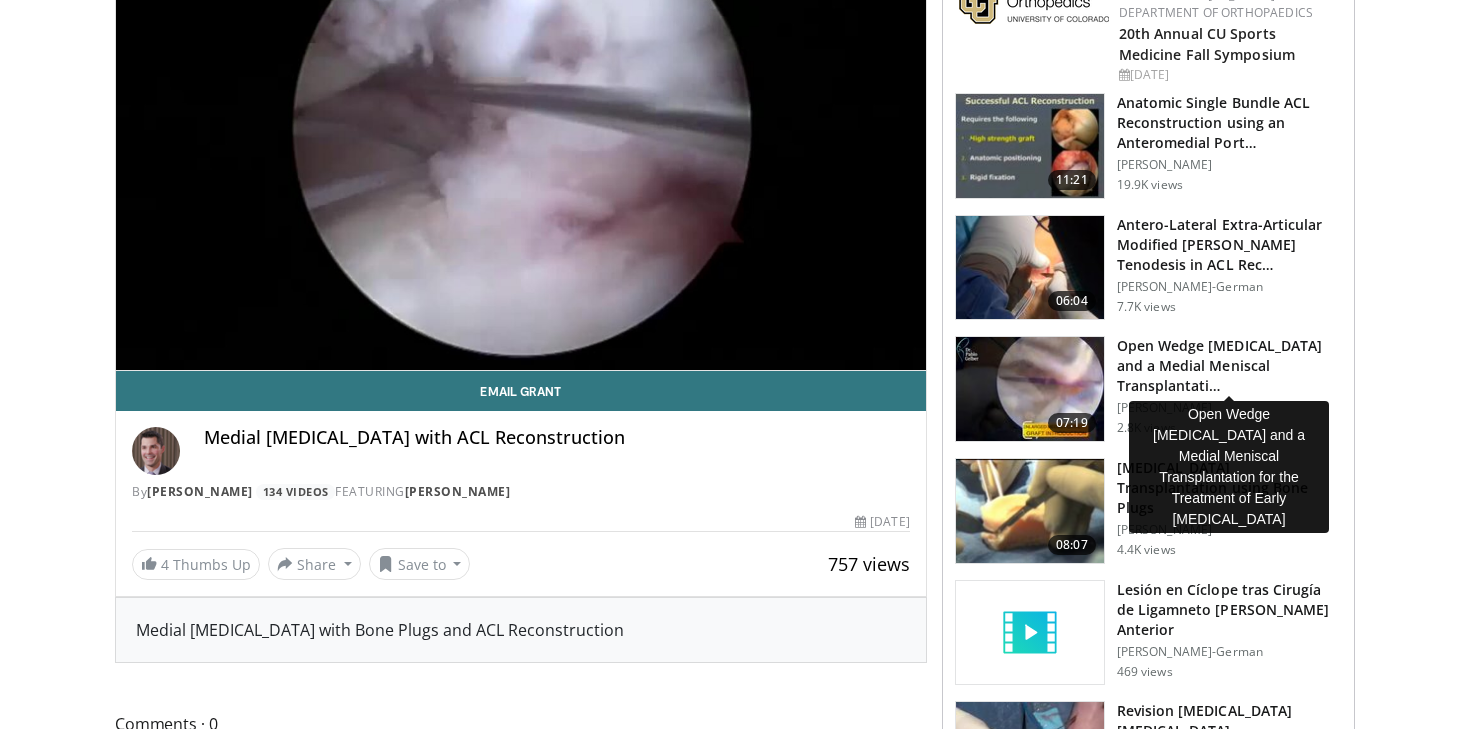 click on "Open Wedge High Tibial Osteotomy and a Medial Meniscal Transplantati…" at bounding box center (1229, 366) 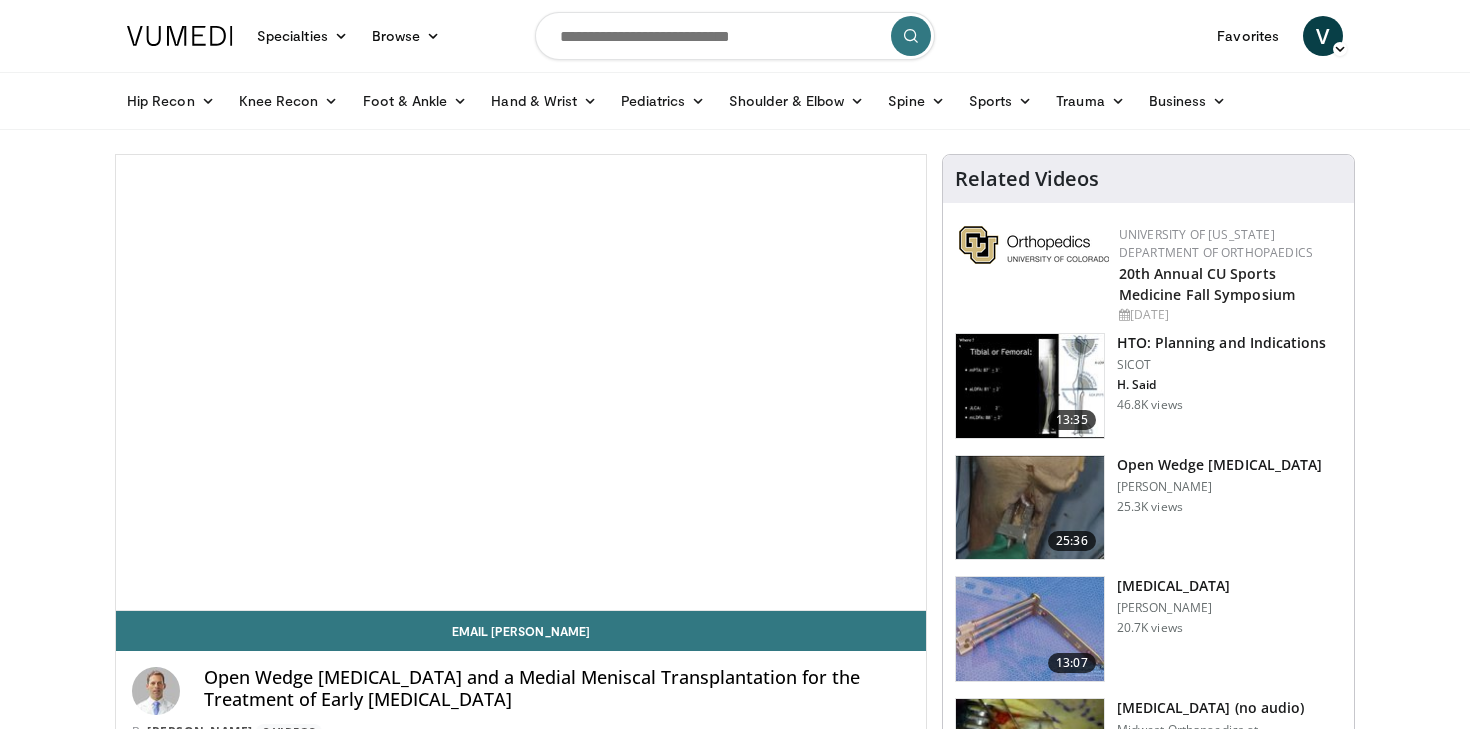 scroll, scrollTop: 0, scrollLeft: 0, axis: both 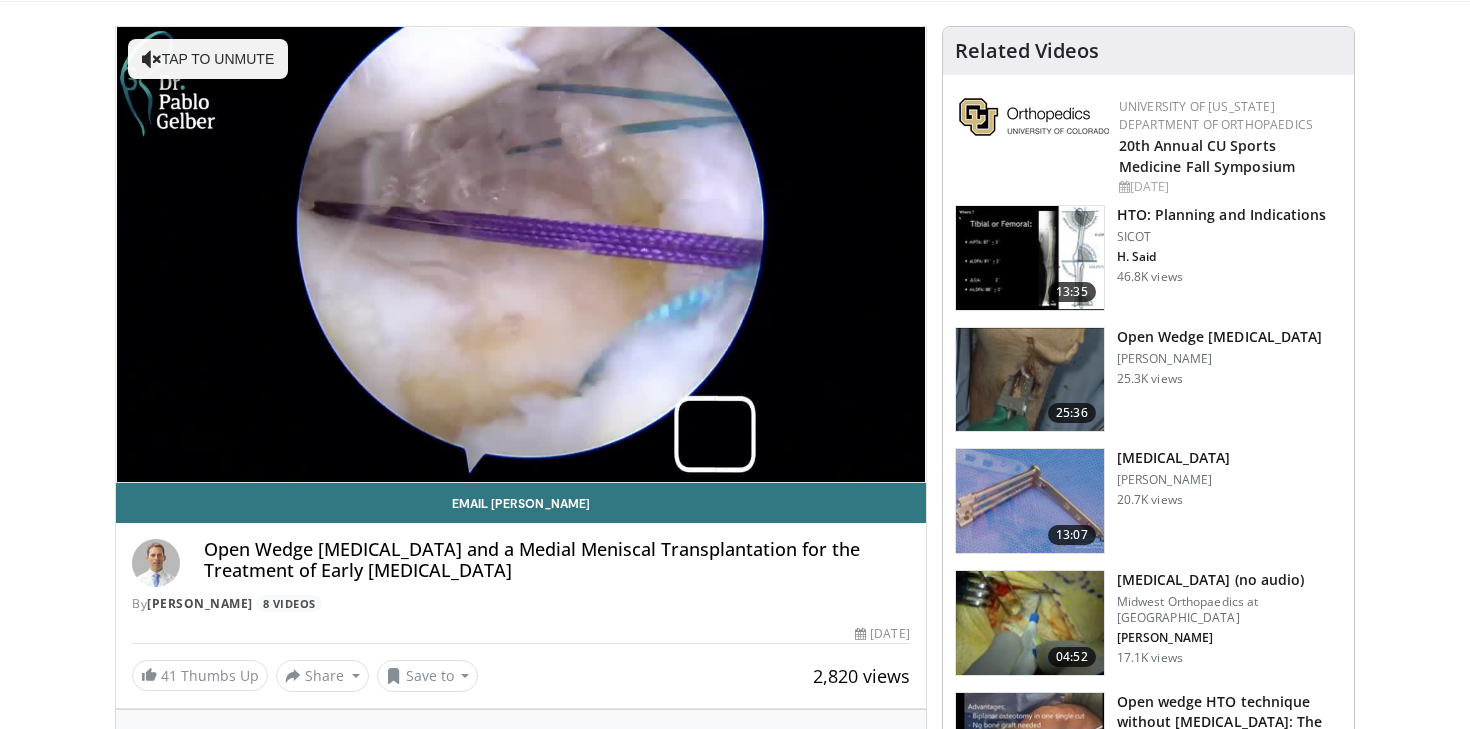 click on "10 seconds
Tap to unmute" at bounding box center (521, 254) 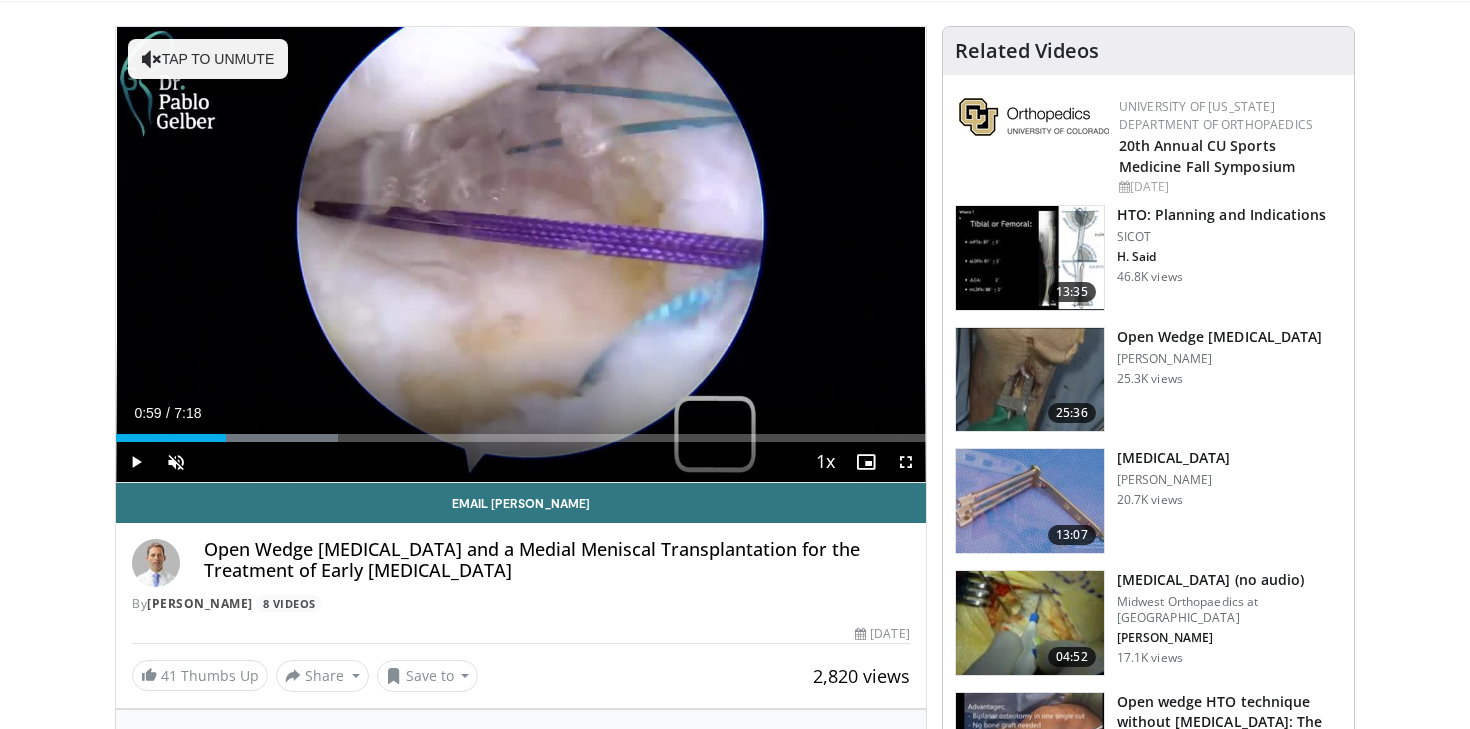 click on "10 seconds
Tap to unmute" at bounding box center [521, 254] 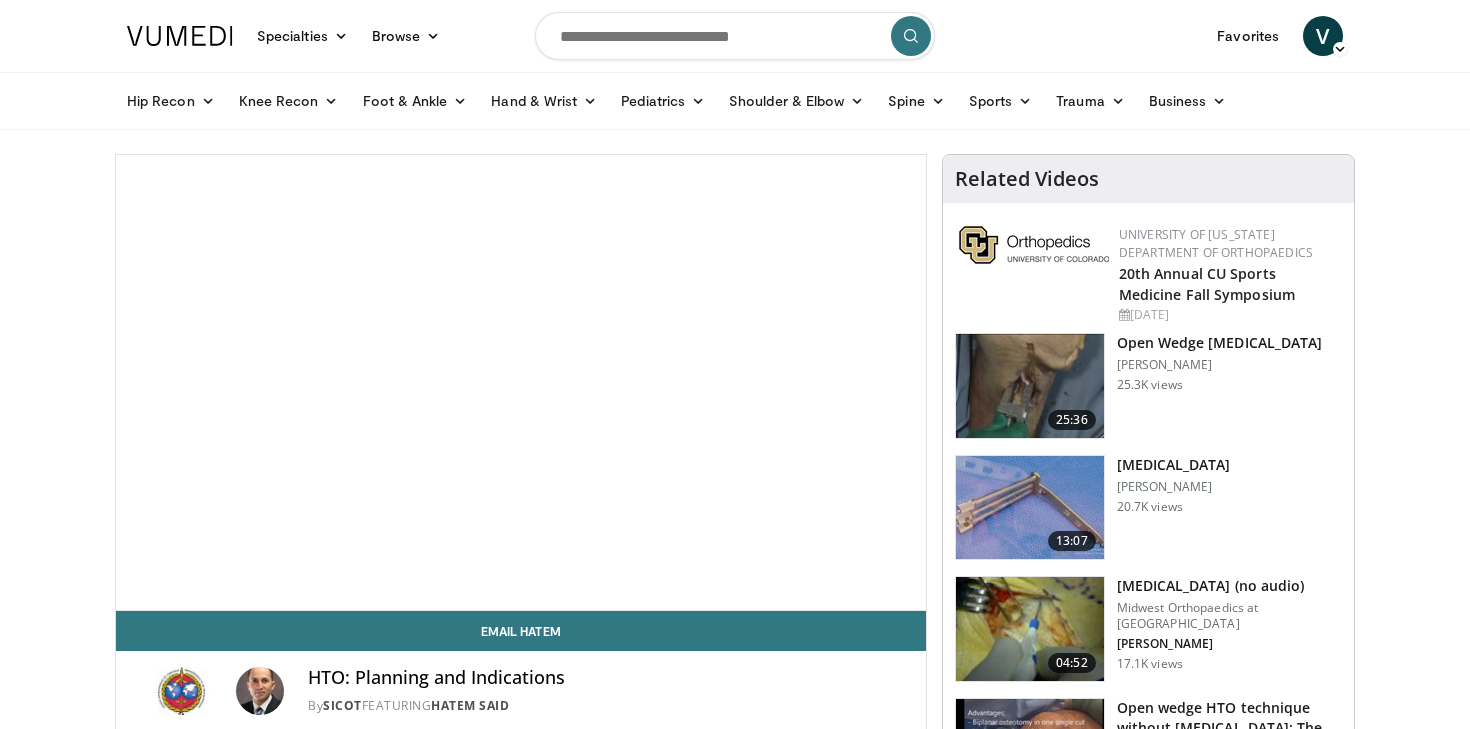 scroll, scrollTop: 0, scrollLeft: 0, axis: both 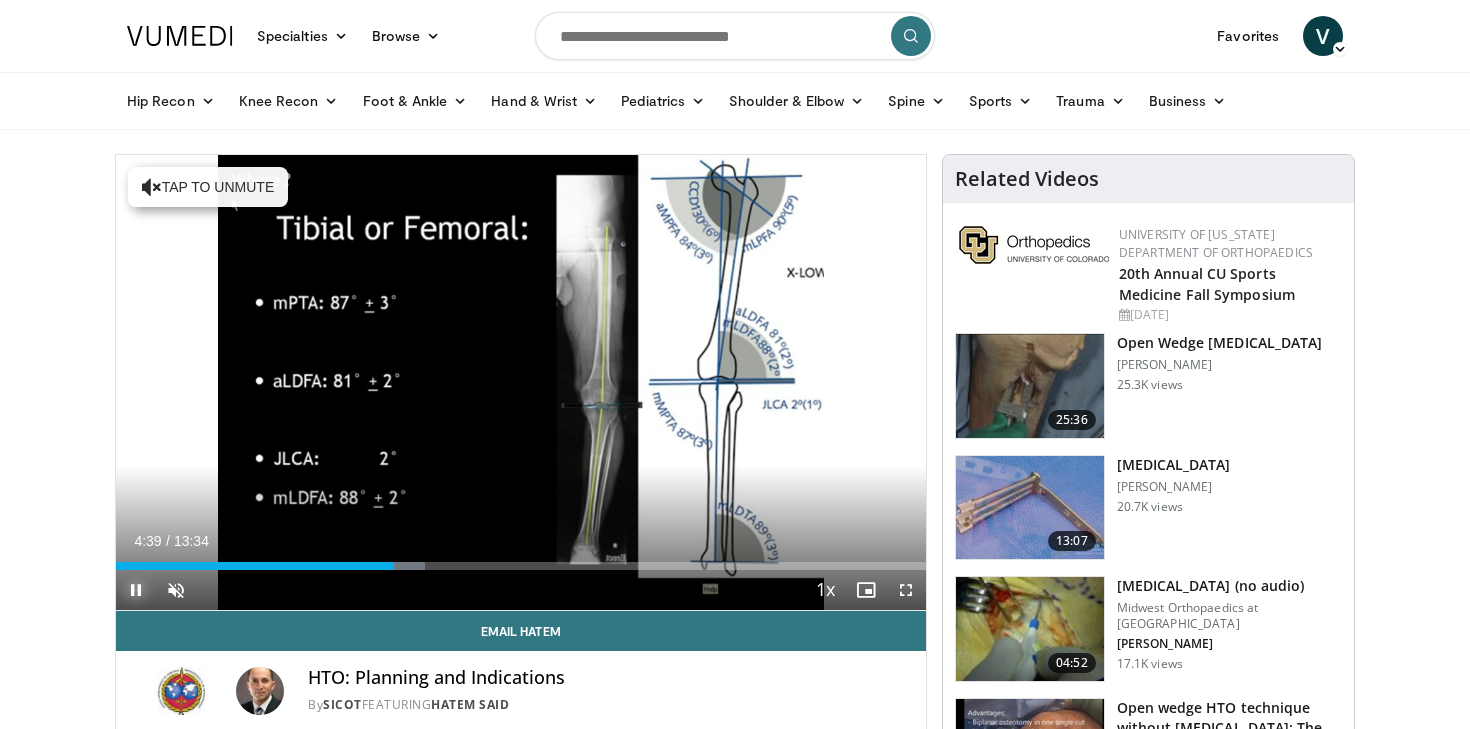 click at bounding box center [136, 590] 